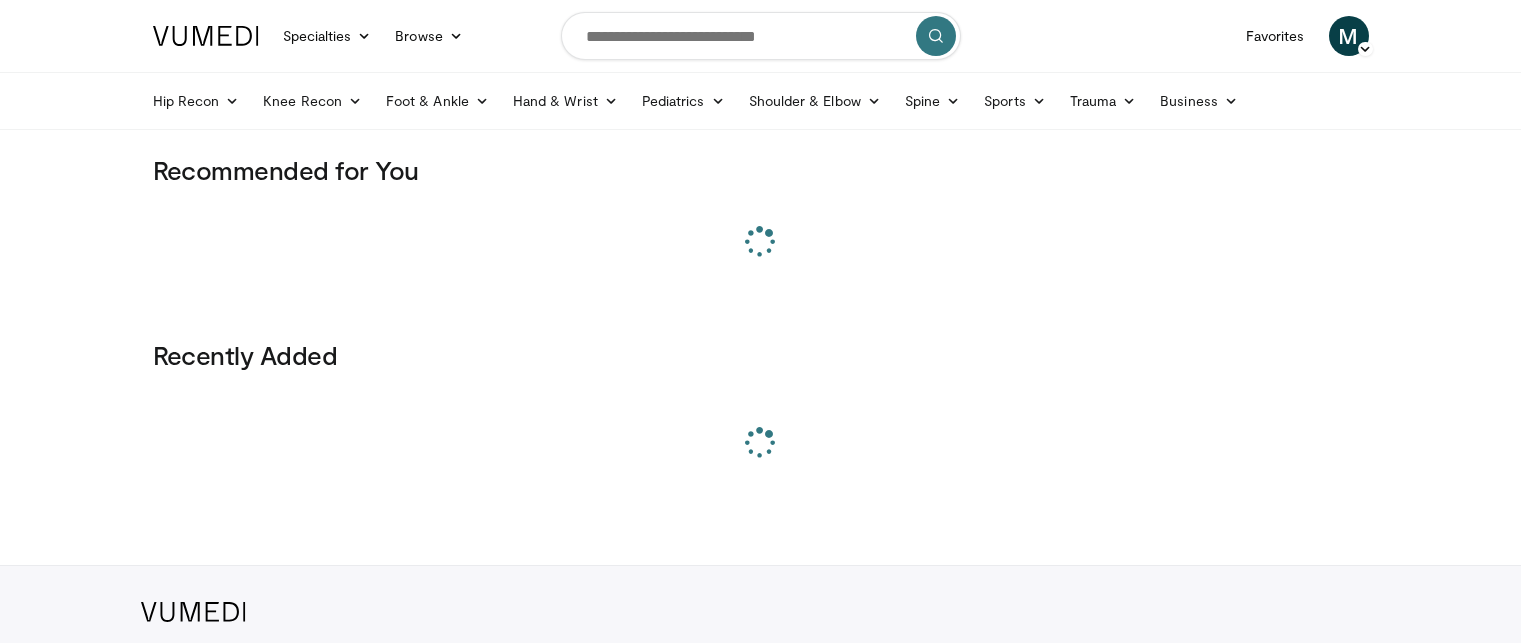 scroll, scrollTop: 0, scrollLeft: 0, axis: both 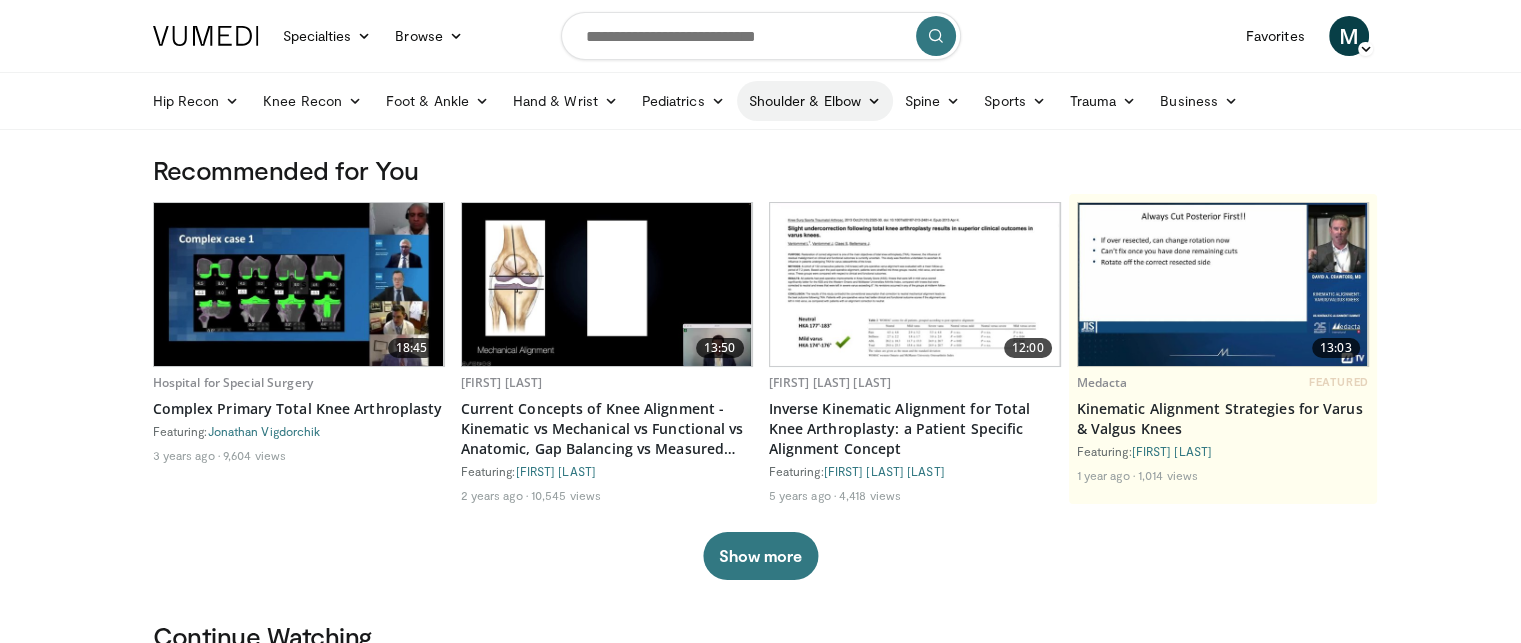 click at bounding box center [874, 101] 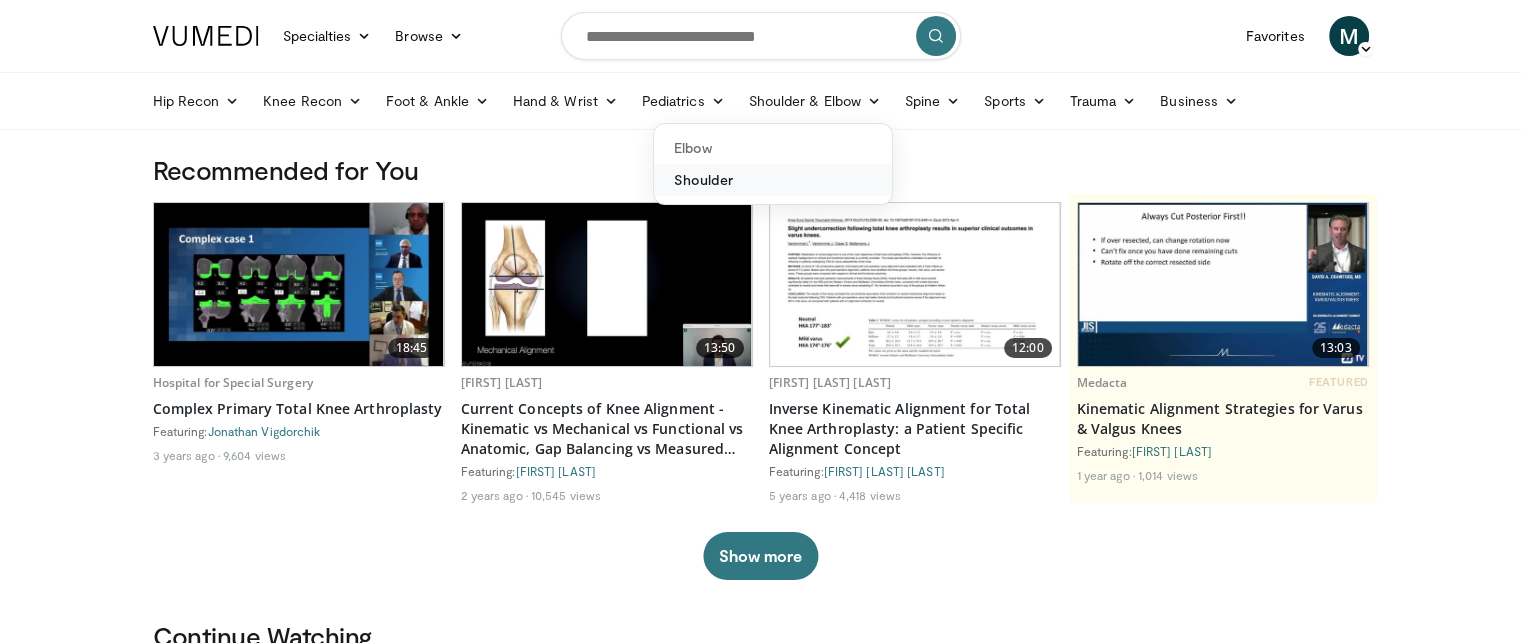 click on "Shoulder" at bounding box center (773, 180) 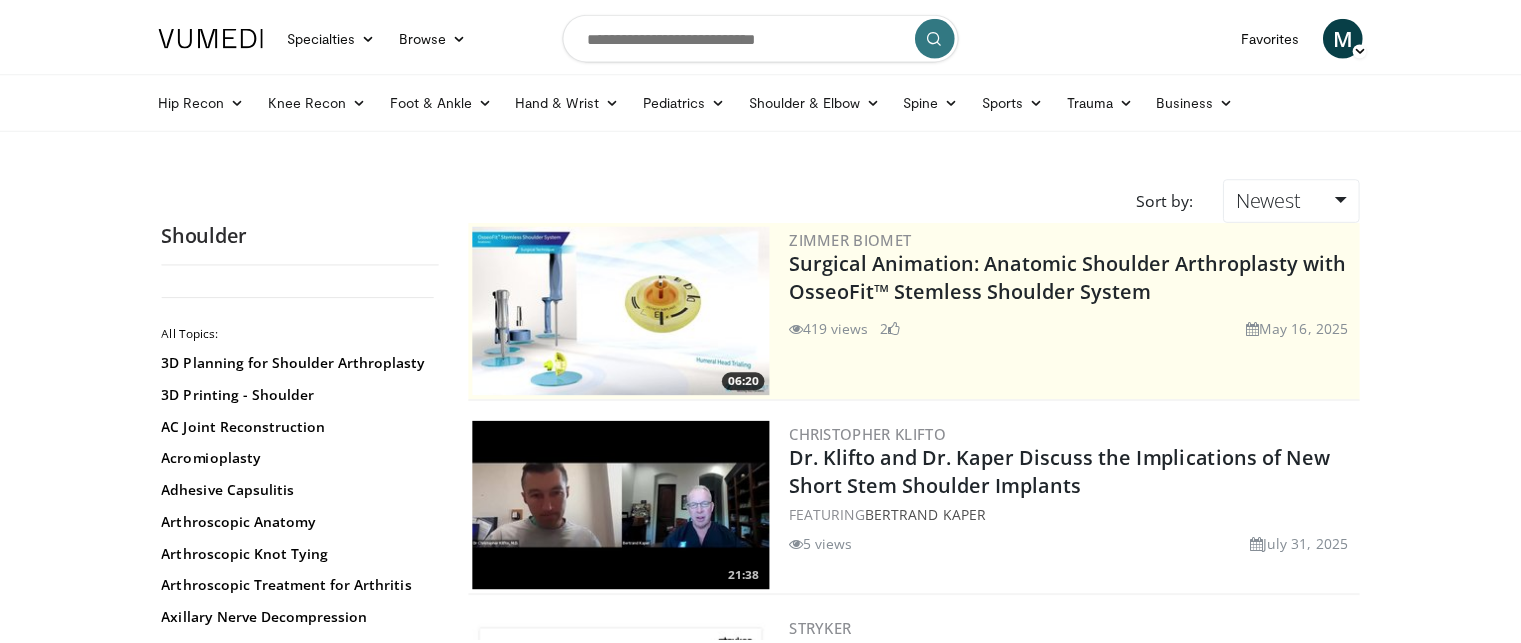 scroll, scrollTop: 0, scrollLeft: 0, axis: both 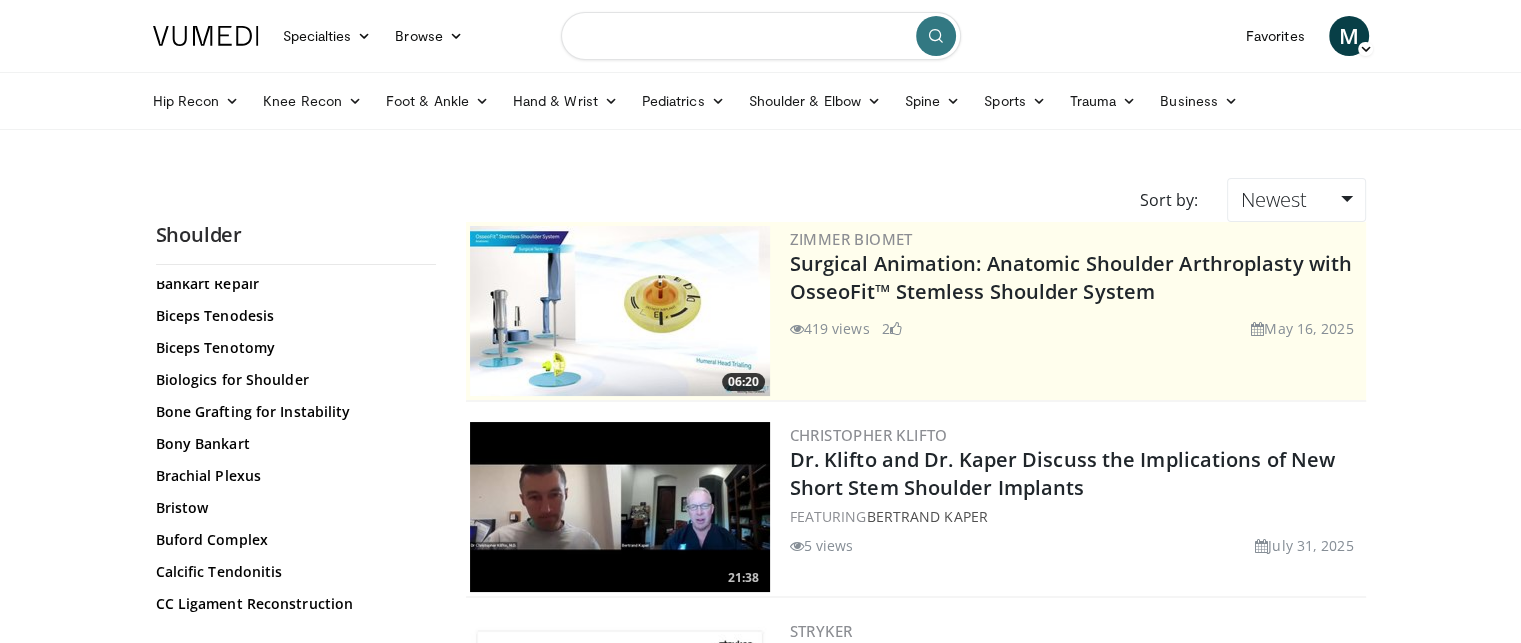 click at bounding box center (761, 36) 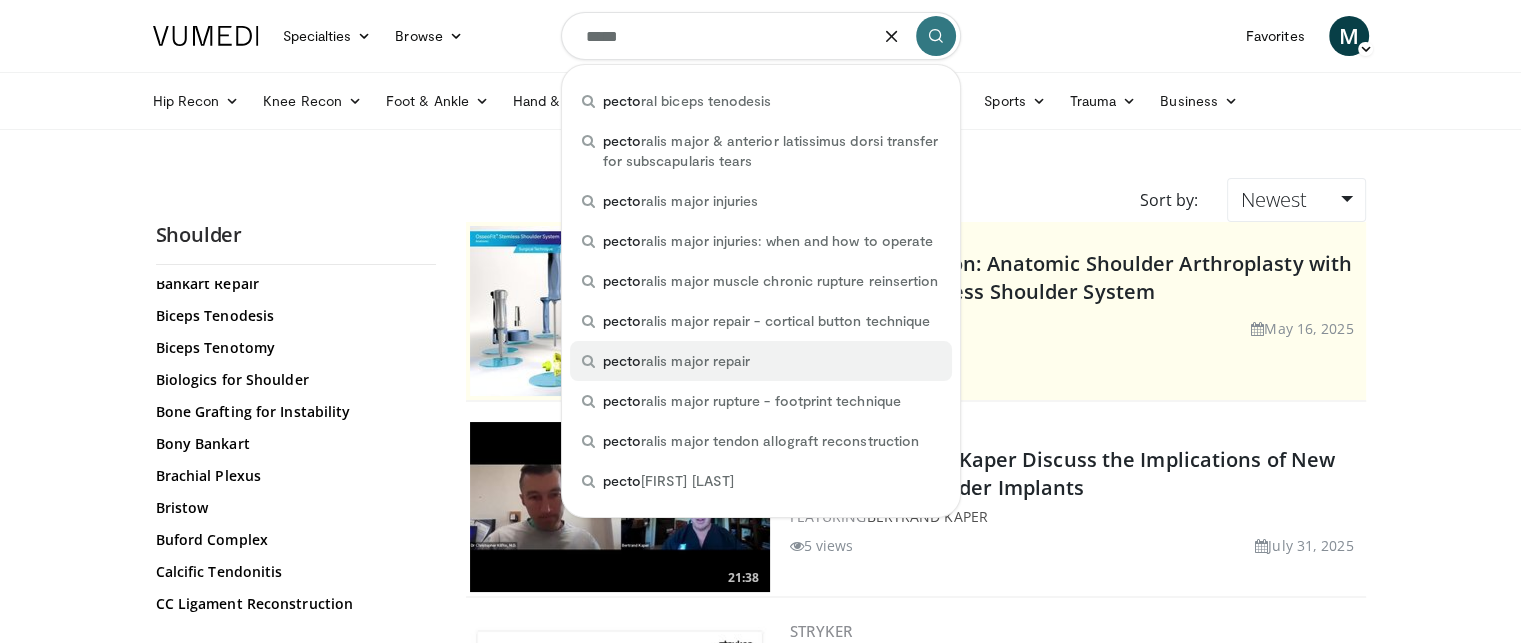 click on "pecto ralis major repair" at bounding box center (677, 361) 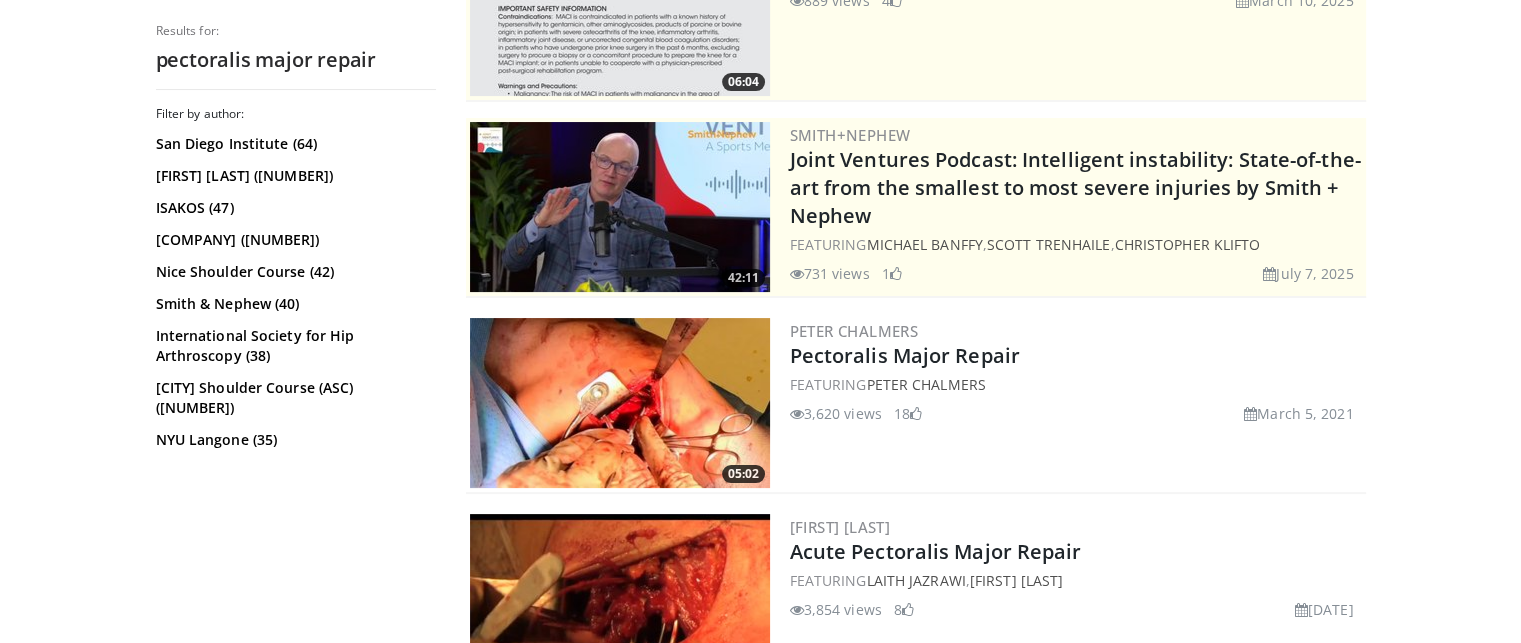 scroll, scrollTop: 500, scrollLeft: 0, axis: vertical 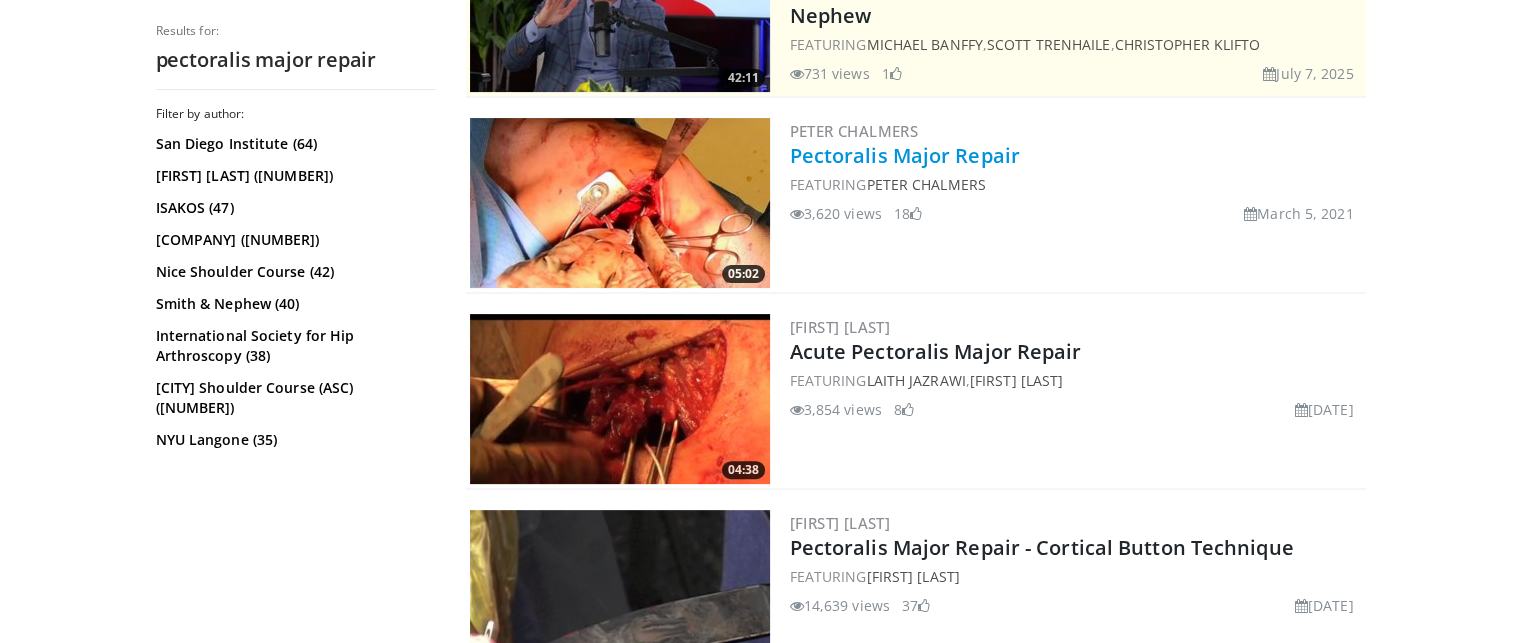 click on "Pectoralis Major Repair" at bounding box center (905, 155) 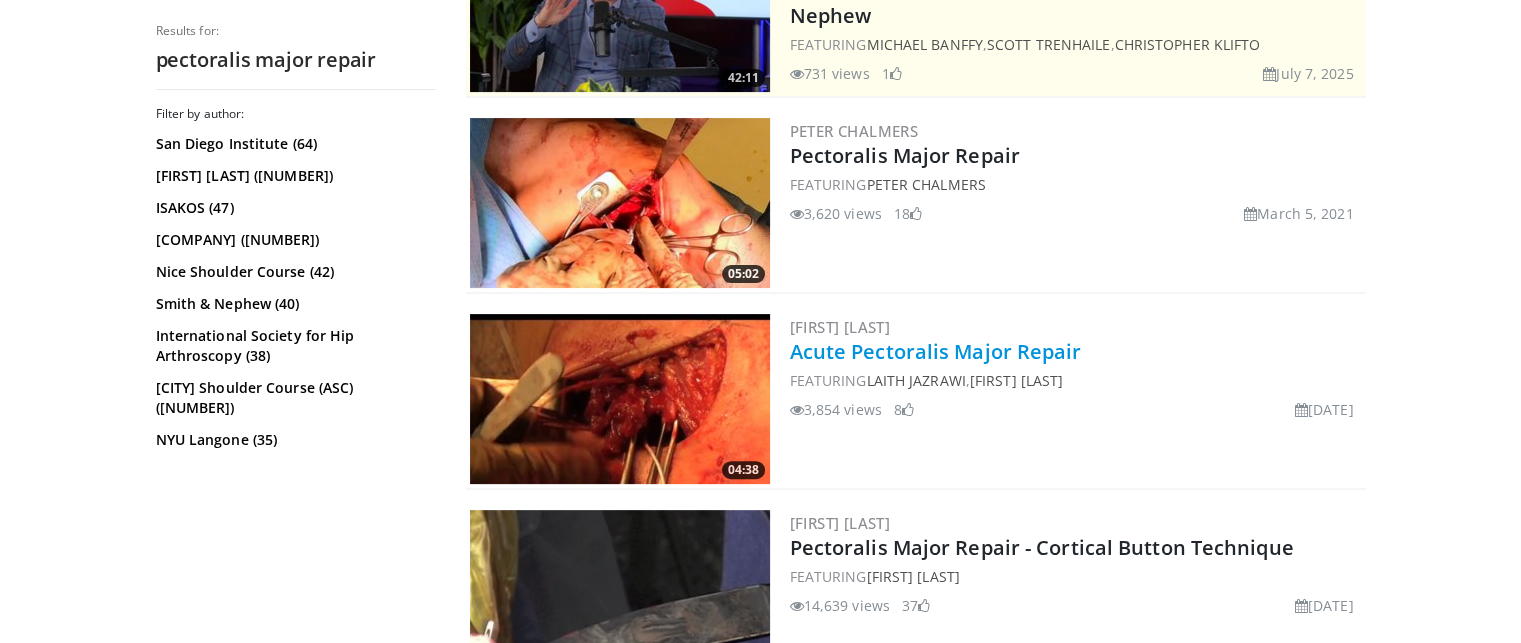 click on "Acute Pectoralis Major Repair" at bounding box center [936, 351] 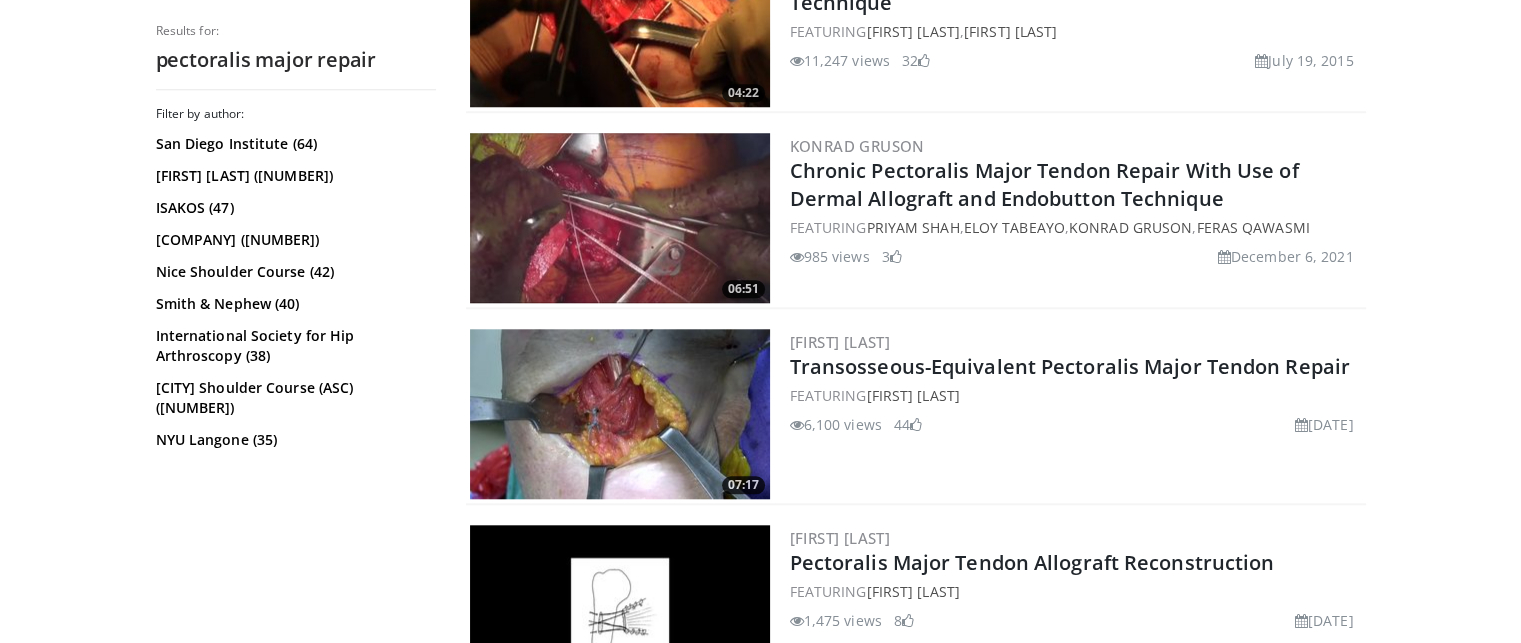 scroll, scrollTop: 1900, scrollLeft: 0, axis: vertical 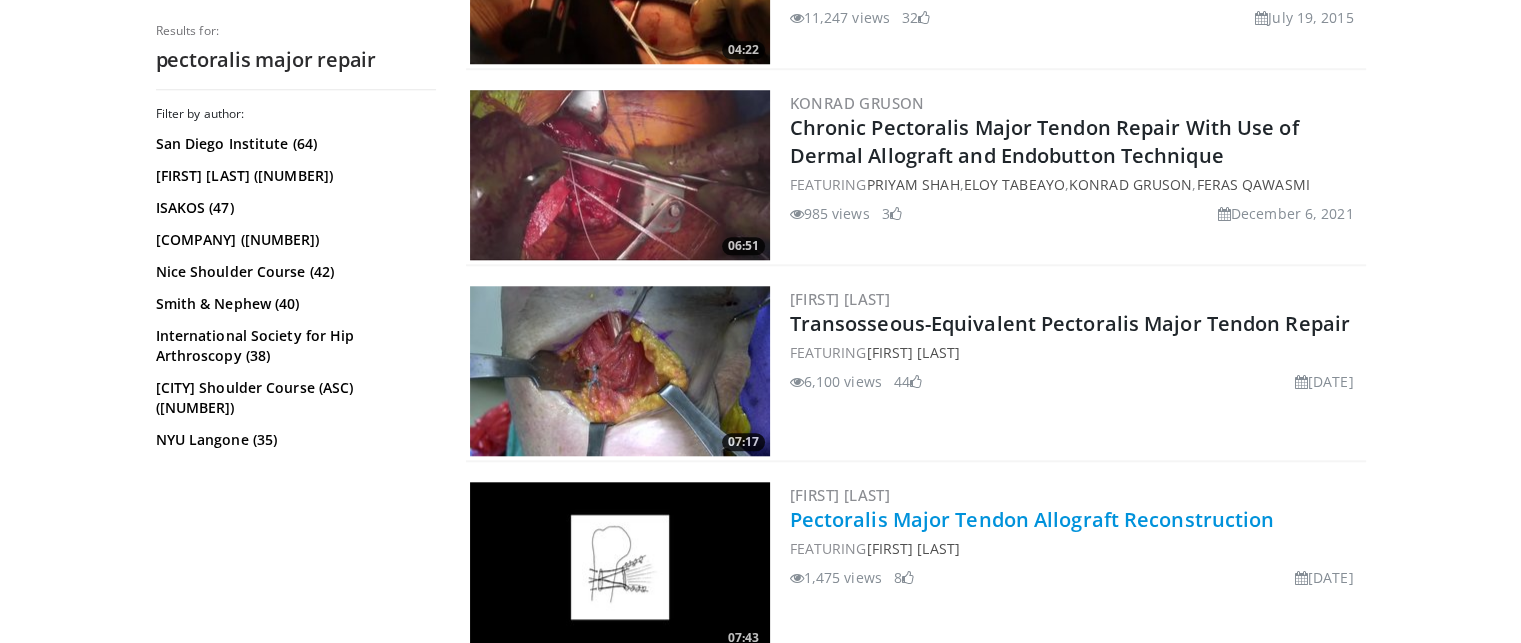 click on "Pectoralis Major Tendon Allograft Reconstruction" at bounding box center (1032, 519) 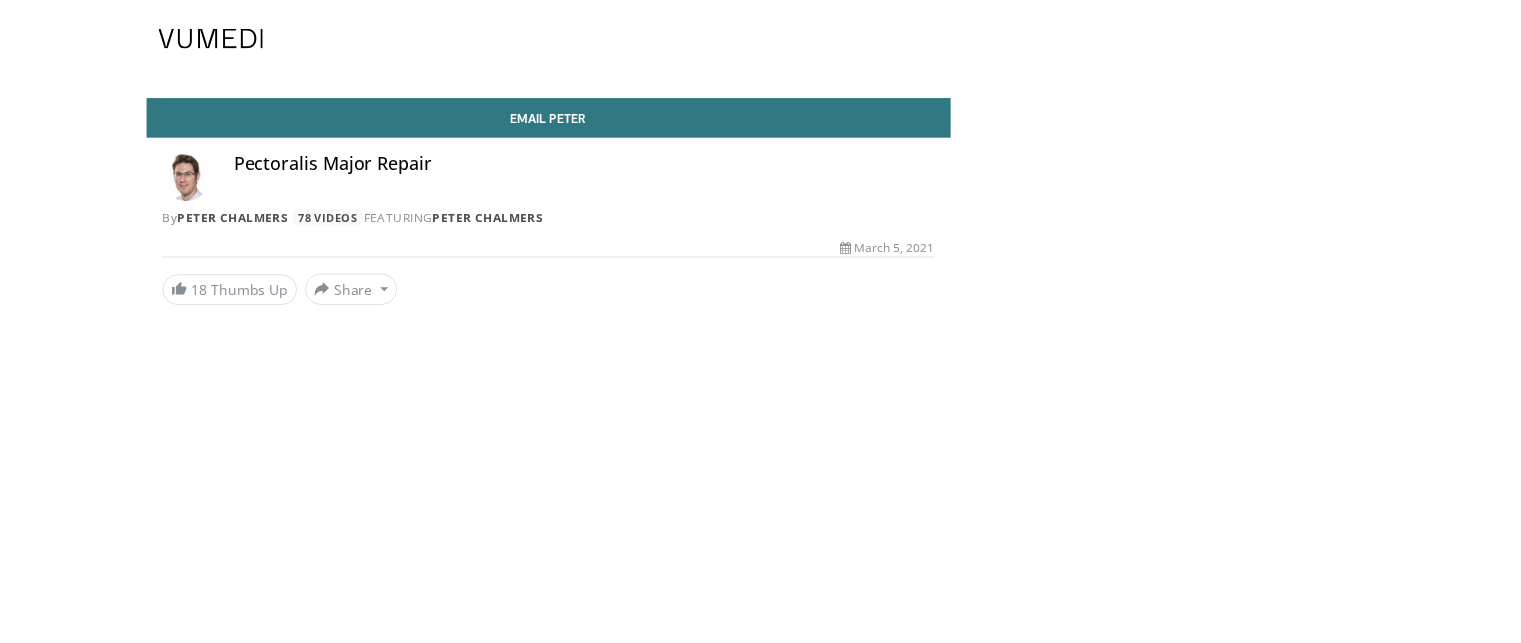 scroll, scrollTop: 0, scrollLeft: 0, axis: both 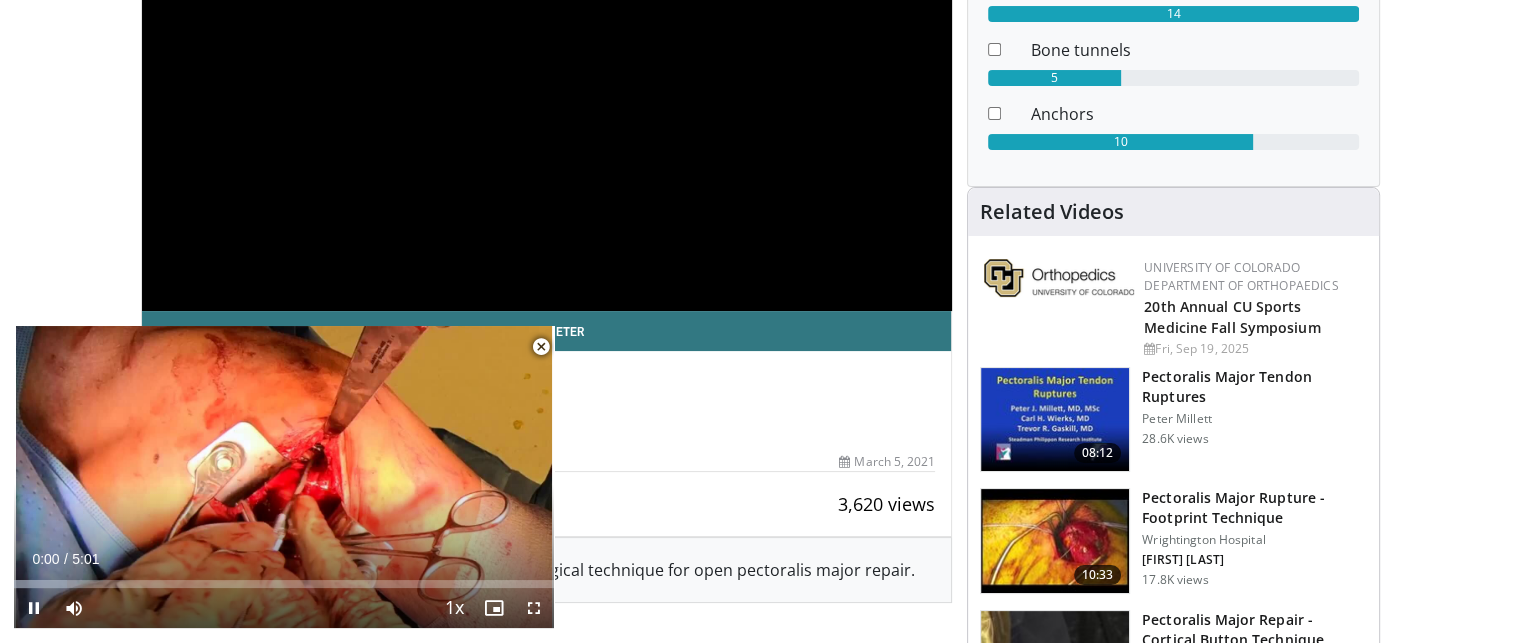 click at bounding box center (541, 347) 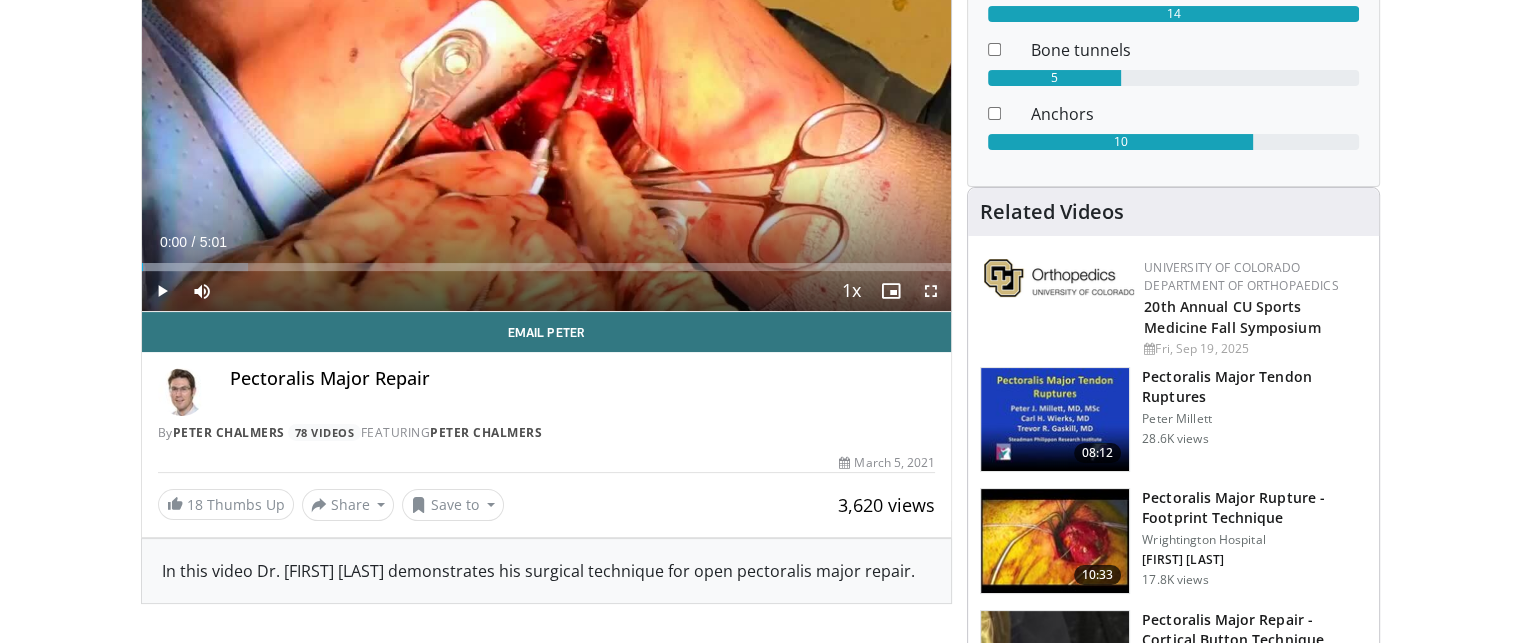 click at bounding box center [931, 291] 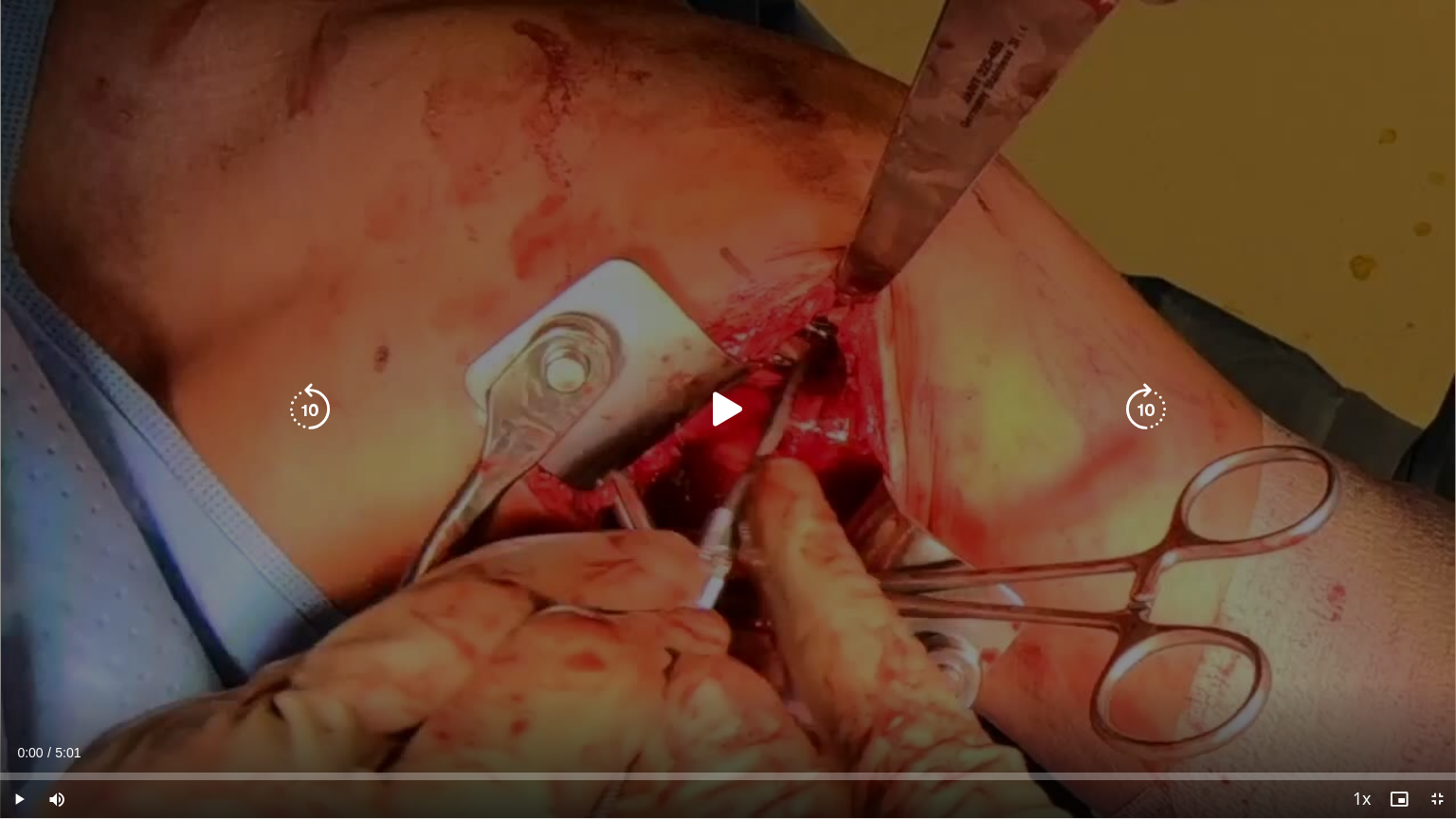 click at bounding box center (728, 410) 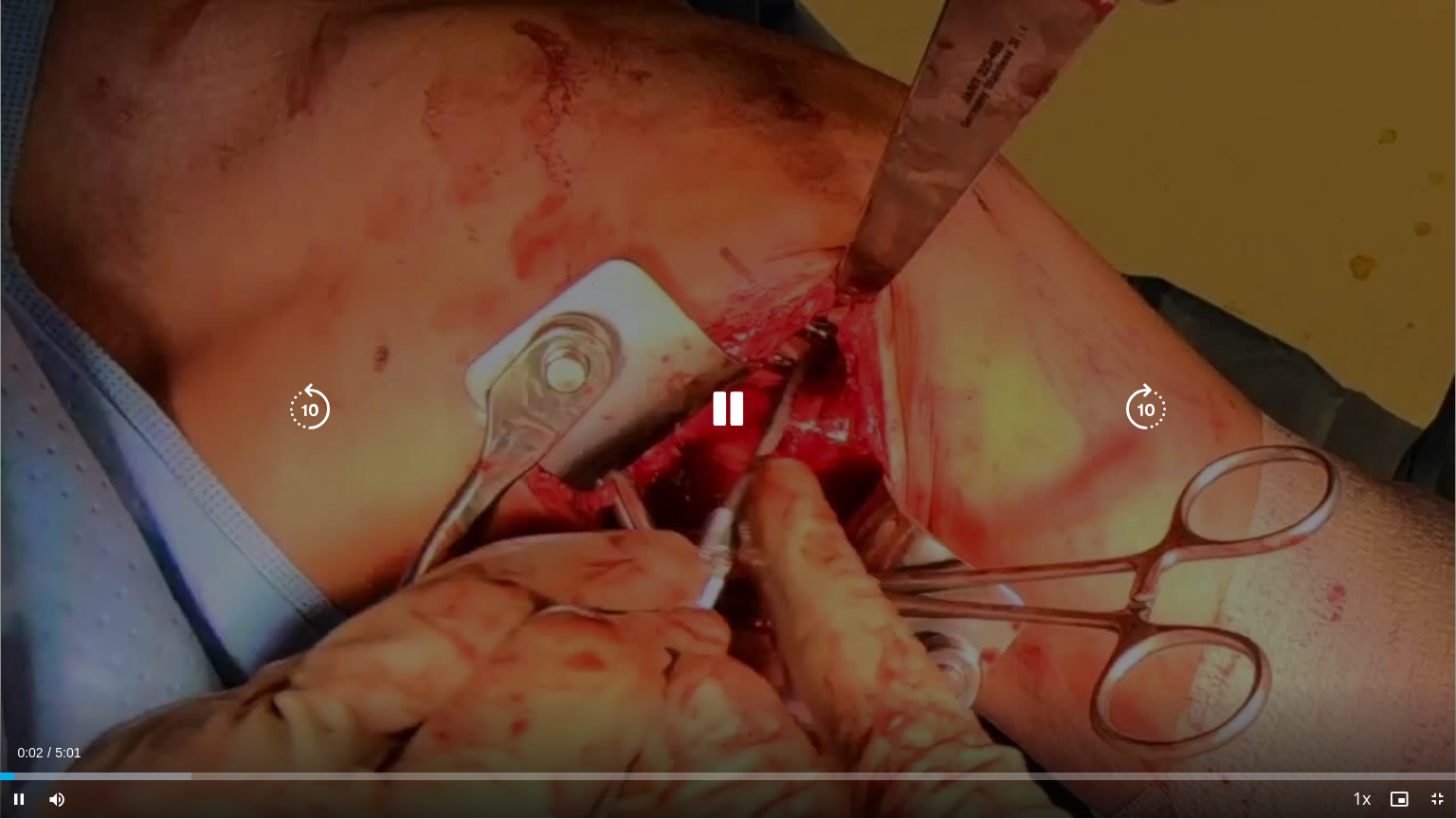 type 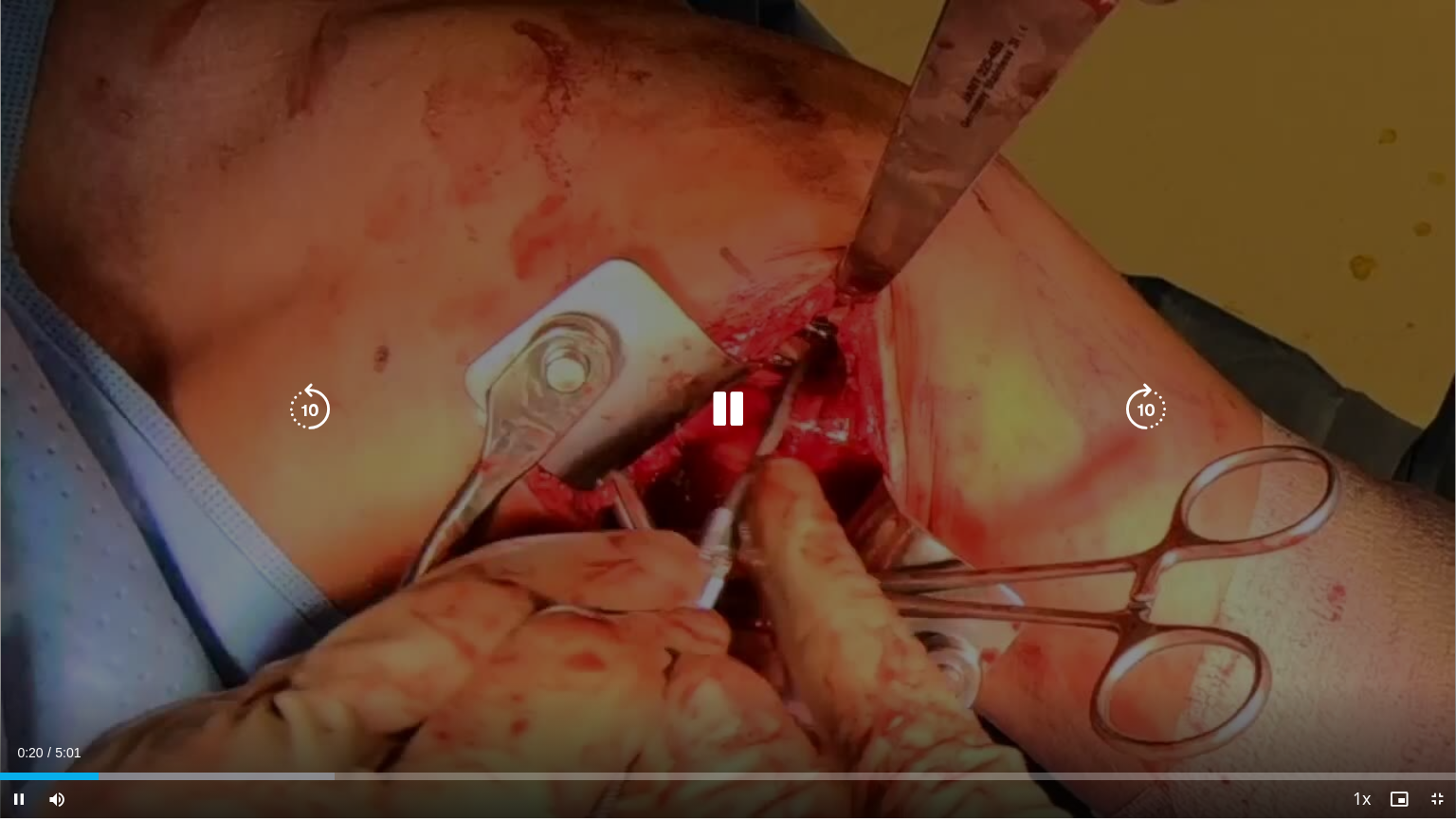 click on "10 seconds
Tap to unmute" at bounding box center [728, 409] 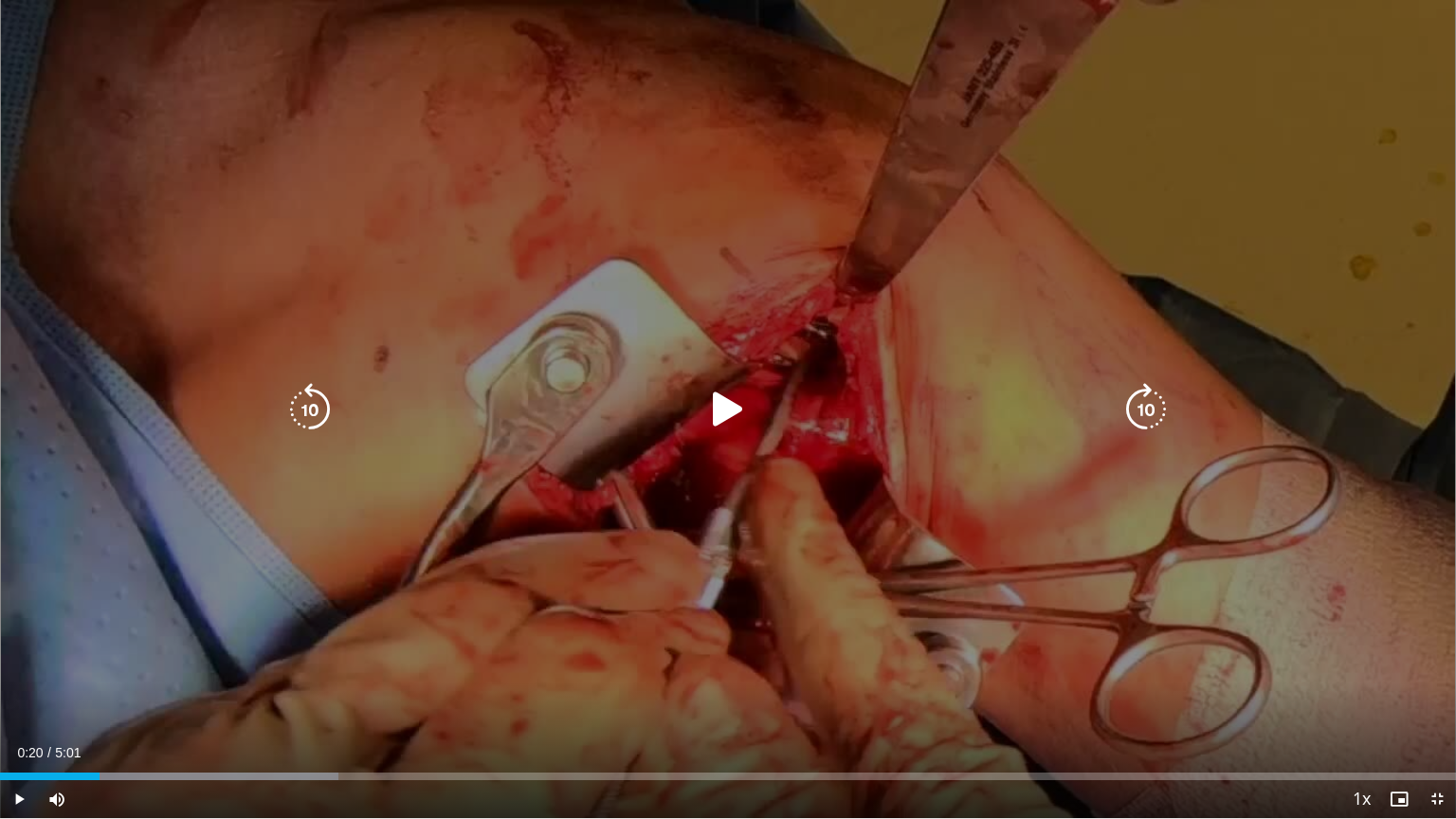drag, startPoint x: 1356, startPoint y: 224, endPoint x: 1345, endPoint y: 231, distance: 13.038405 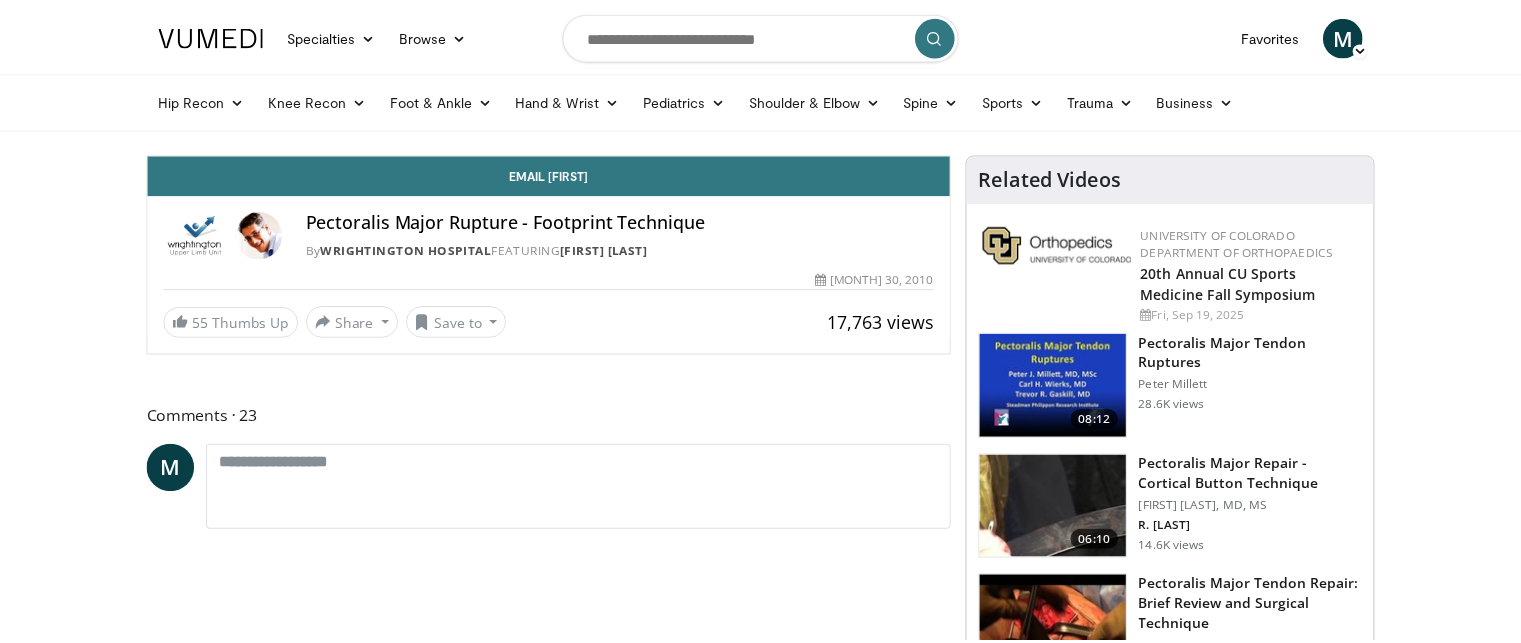 scroll, scrollTop: 0, scrollLeft: 0, axis: both 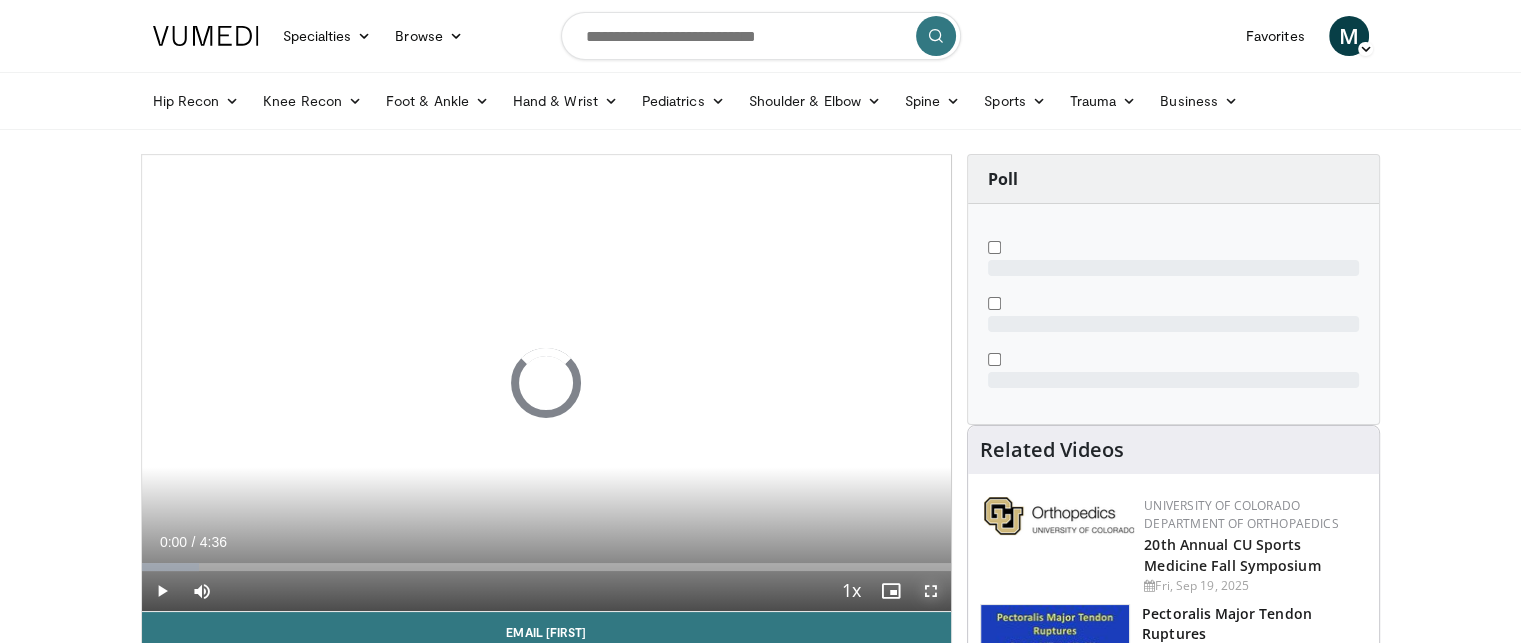 click at bounding box center (931, 591) 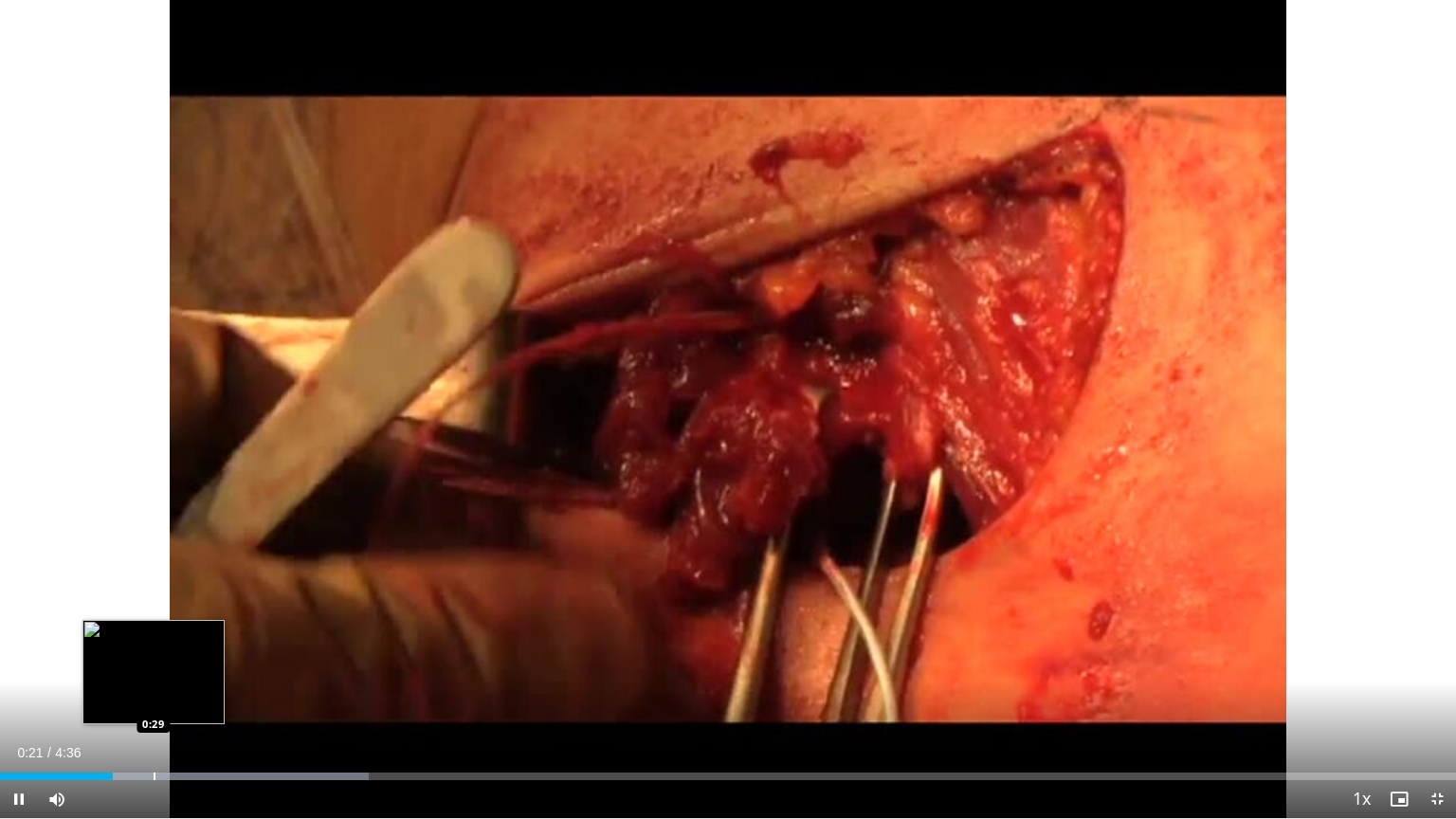 click at bounding box center (155, 776) 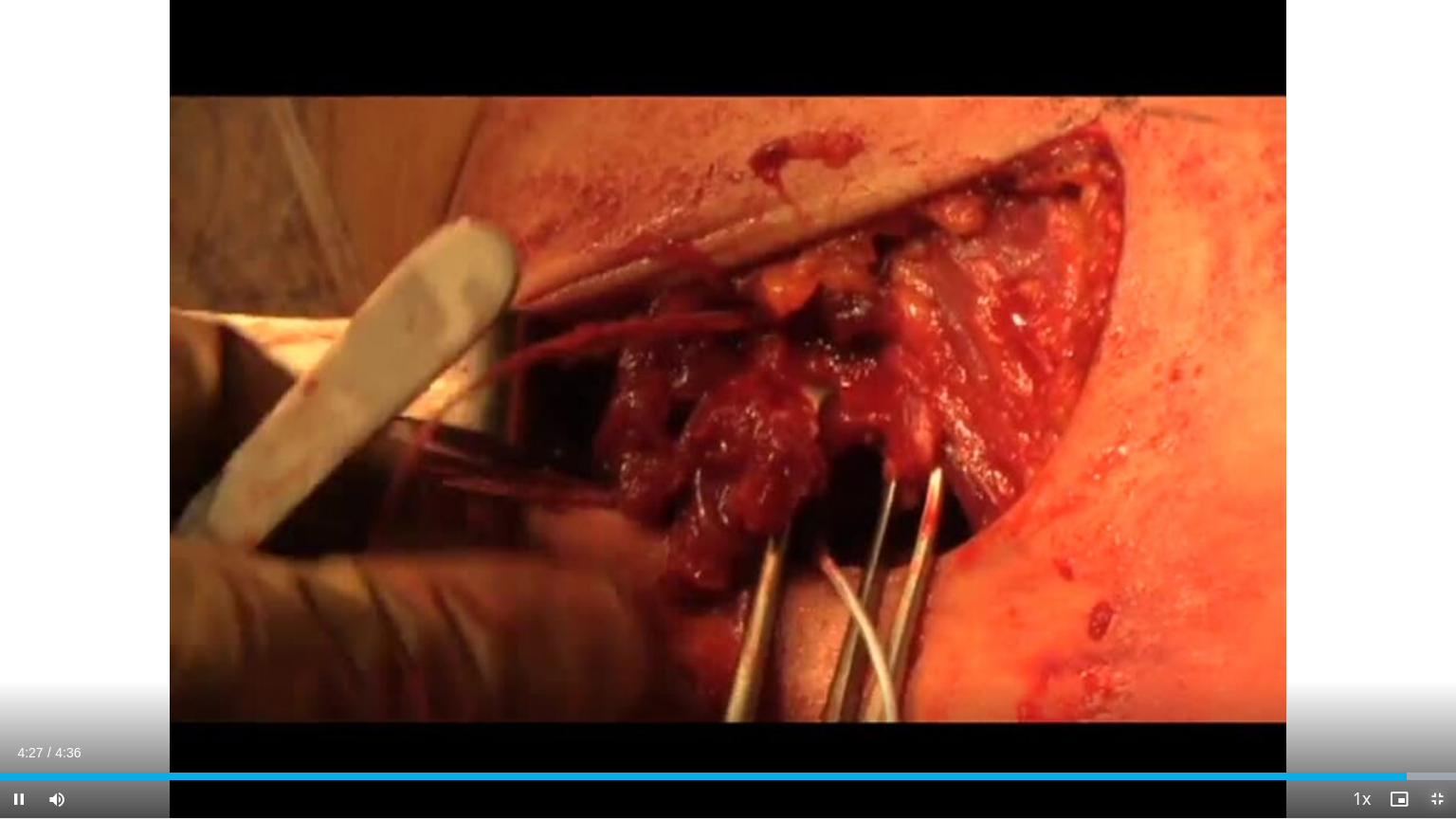 click at bounding box center (1437, 799) 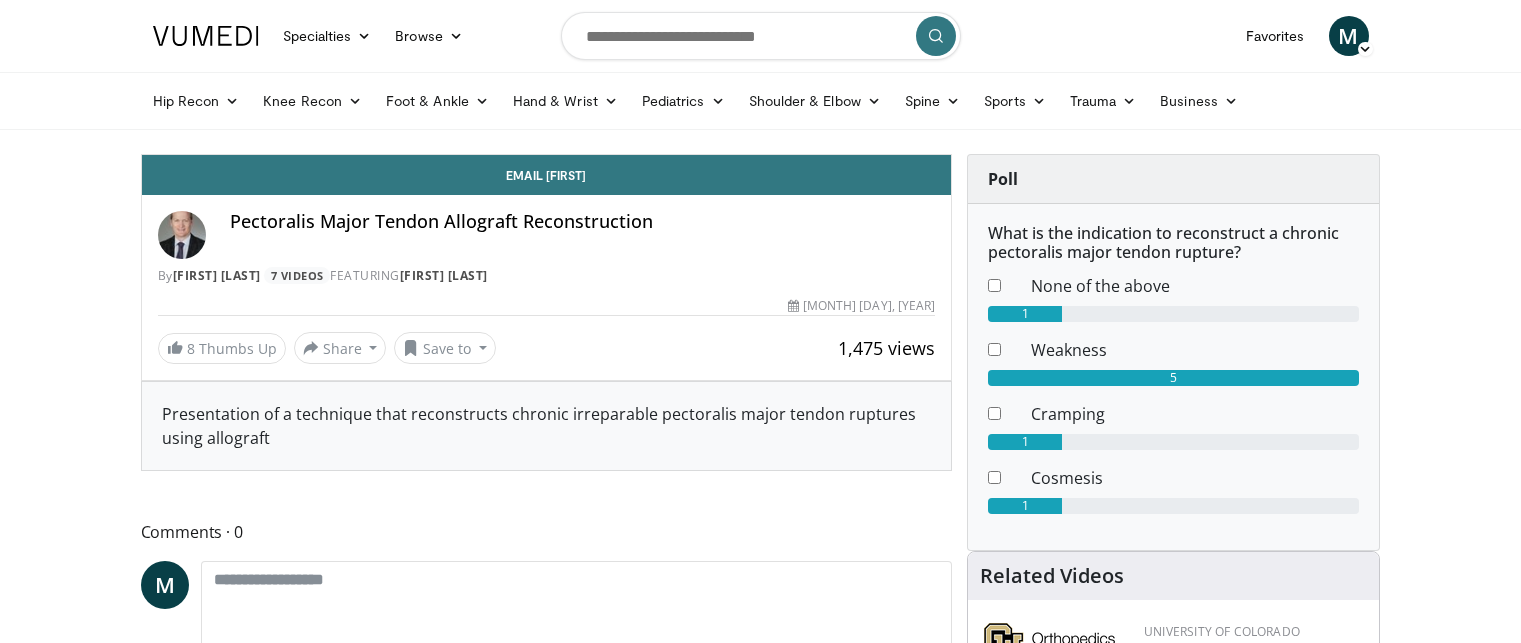 scroll, scrollTop: 0, scrollLeft: 0, axis: both 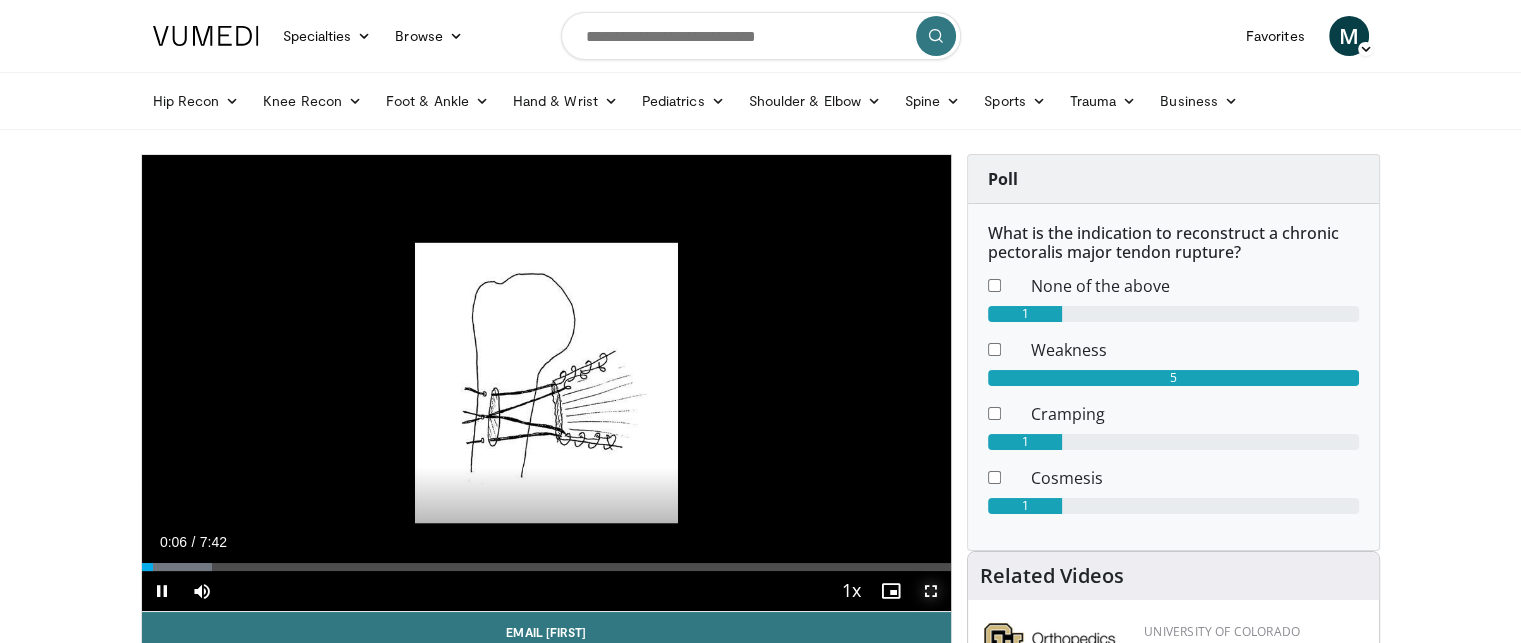 click at bounding box center (931, 591) 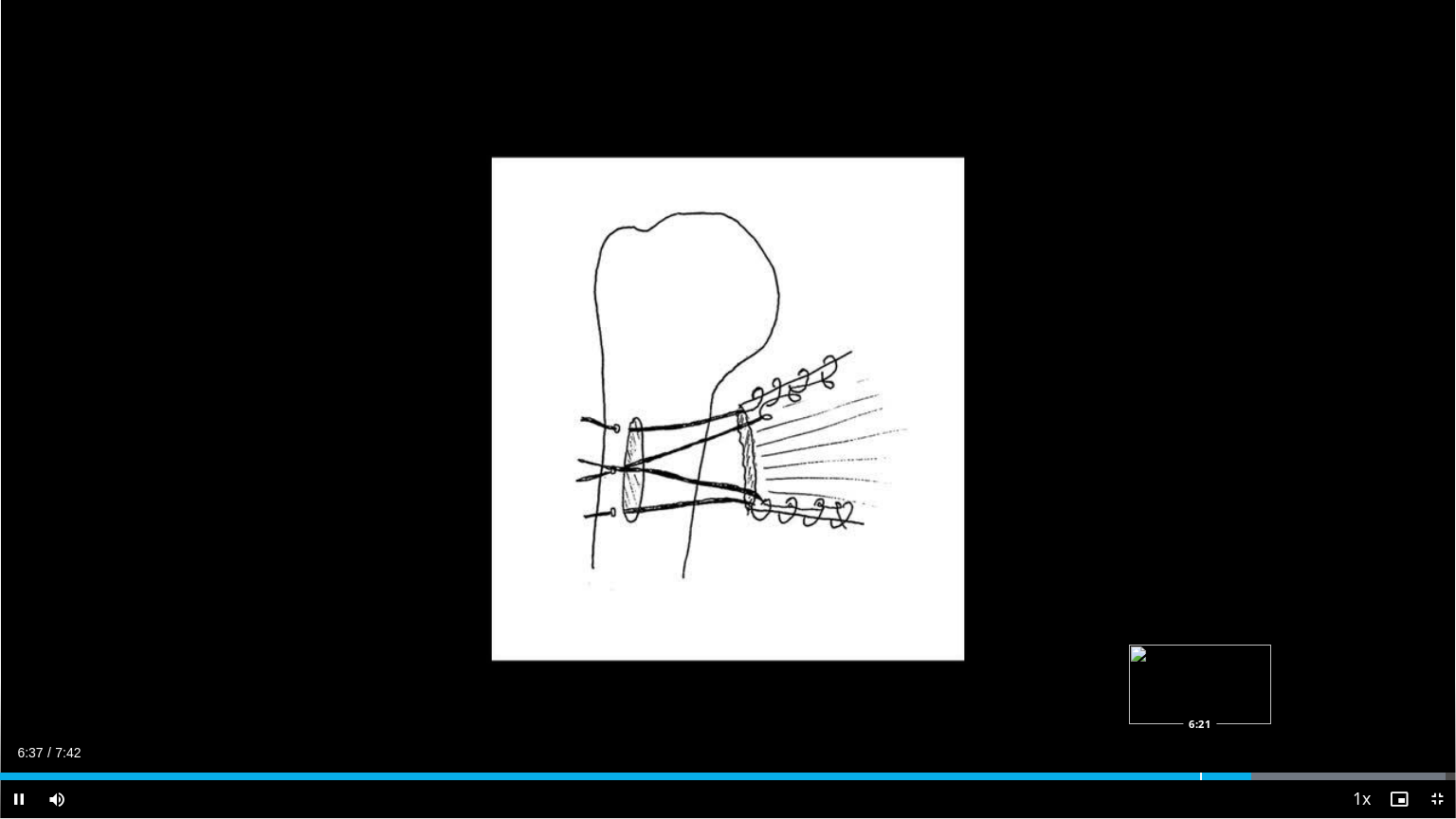 click at bounding box center [1201, 776] 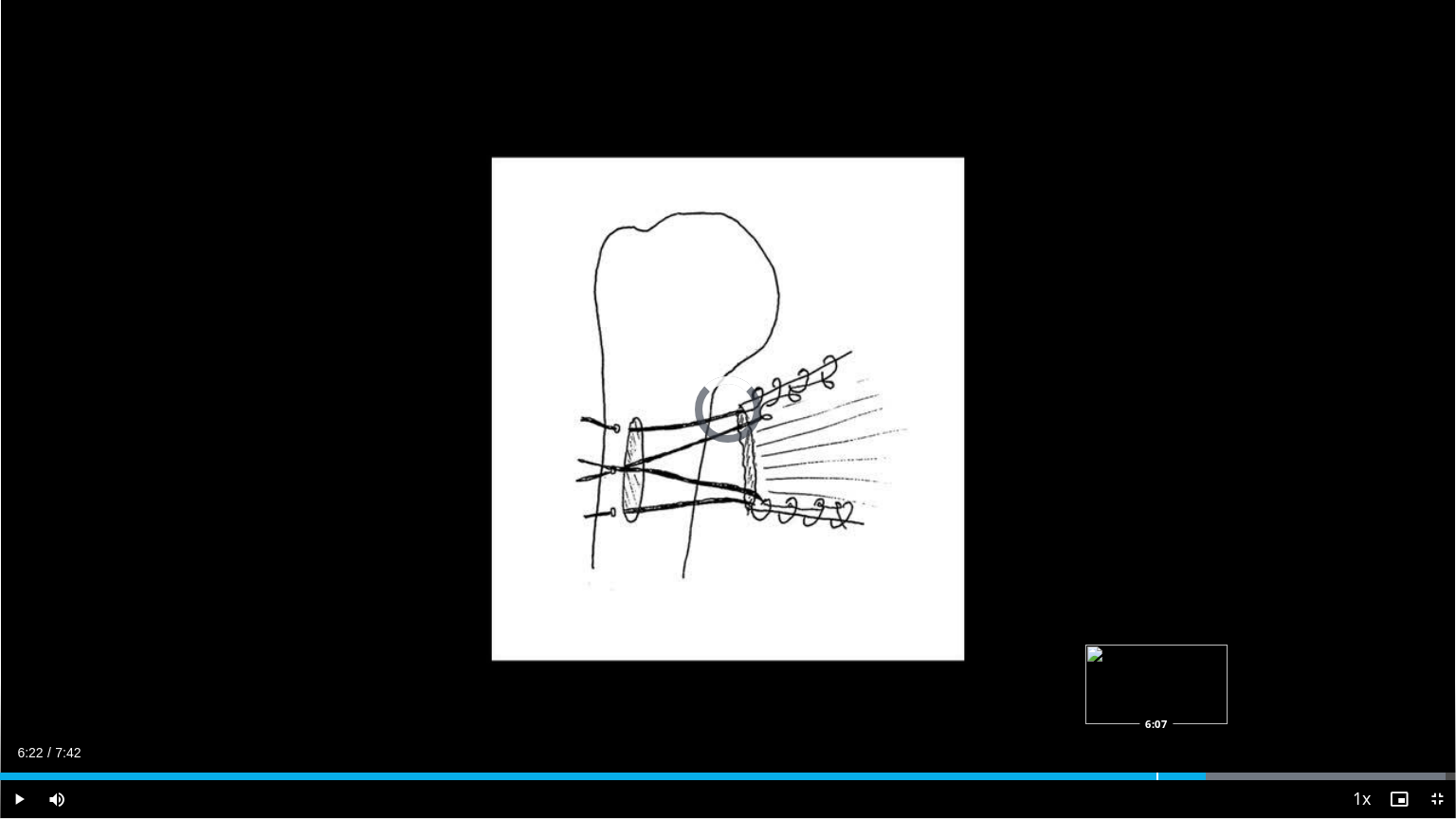 click on "Loaded :  99.31% 6:07 6:07" at bounding box center (728, 776) 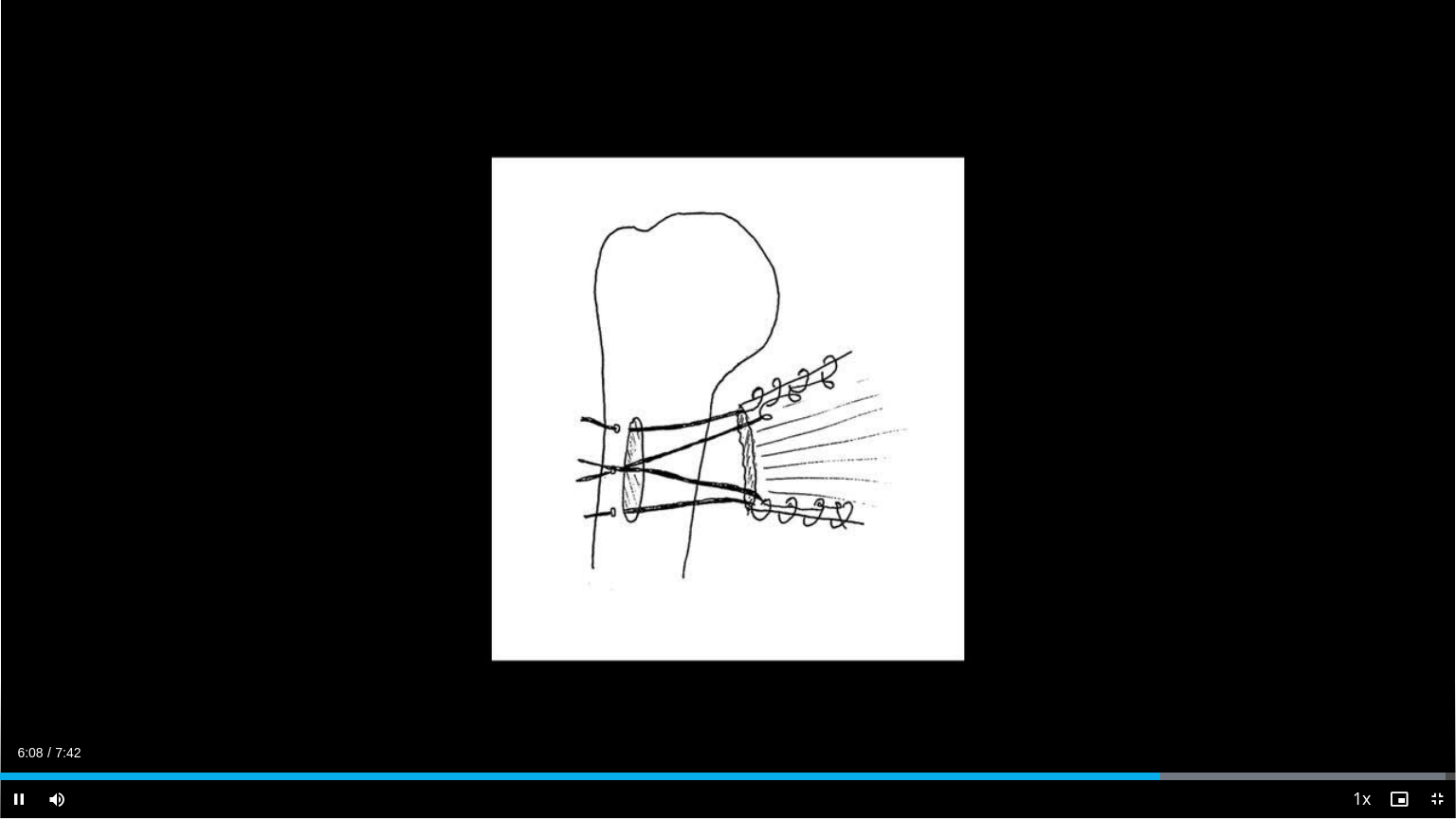 click on "Current Time  6:08 / Duration  7:42 Pause Skip Backward Skip Forward Mute Loaded :  99.31% 6:08 6:06 Stream Type  LIVE Seek to live, currently behind live LIVE   1x Playback Rate 0.5x 0.75x 1x , selected 1.25x 1.5x 1.75x 2x Chapters Chapters Descriptions descriptions off , selected Captions captions settings , opens captions settings dialog captions off , selected Audio Track en (Main) , selected Exit Fullscreen Enable picture-in-picture mode" at bounding box center (728, 799) 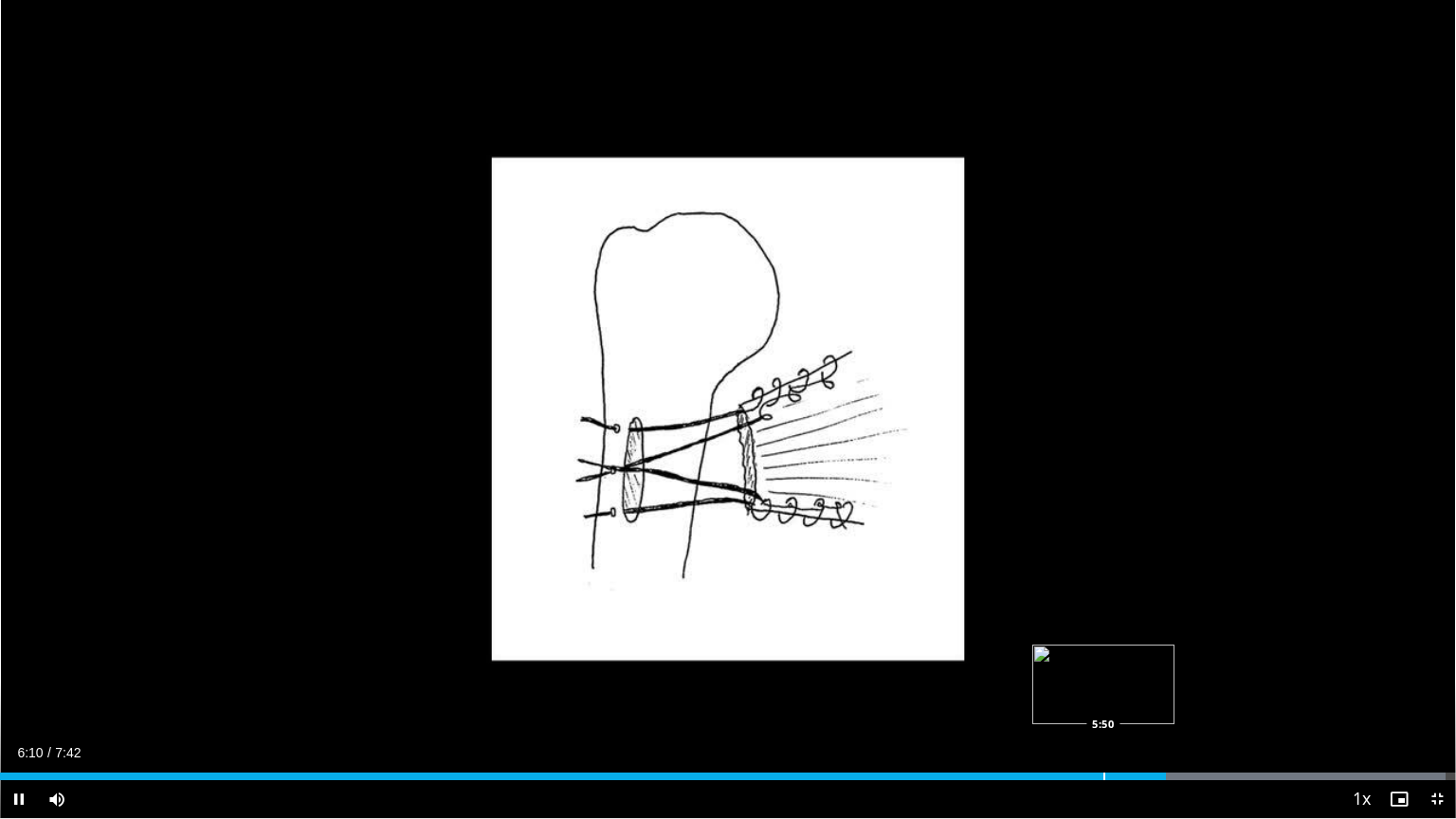 click on "Loaded :  99.31% 6:10 5:50" at bounding box center [728, 771] 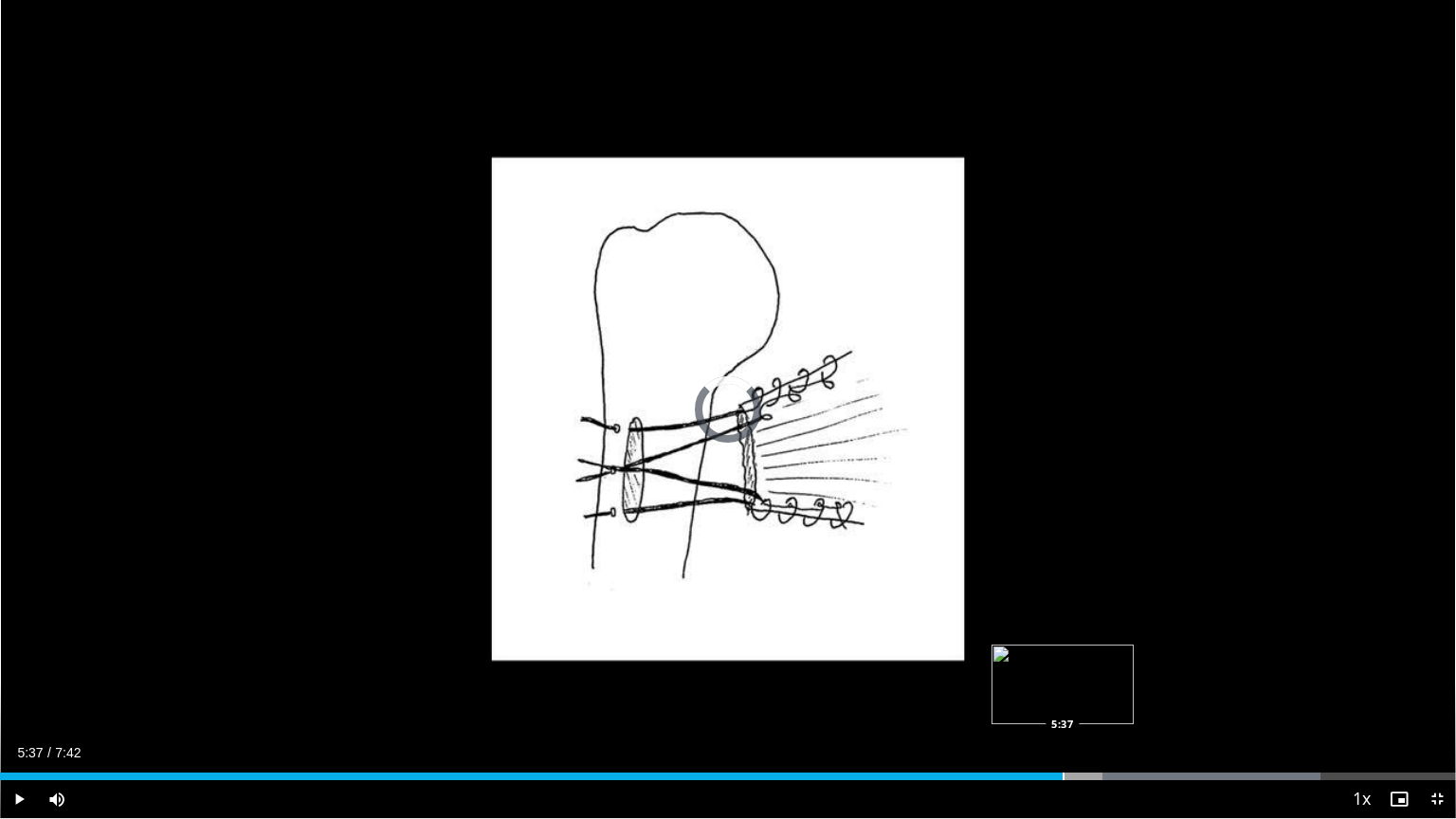 click at bounding box center [1064, 776] 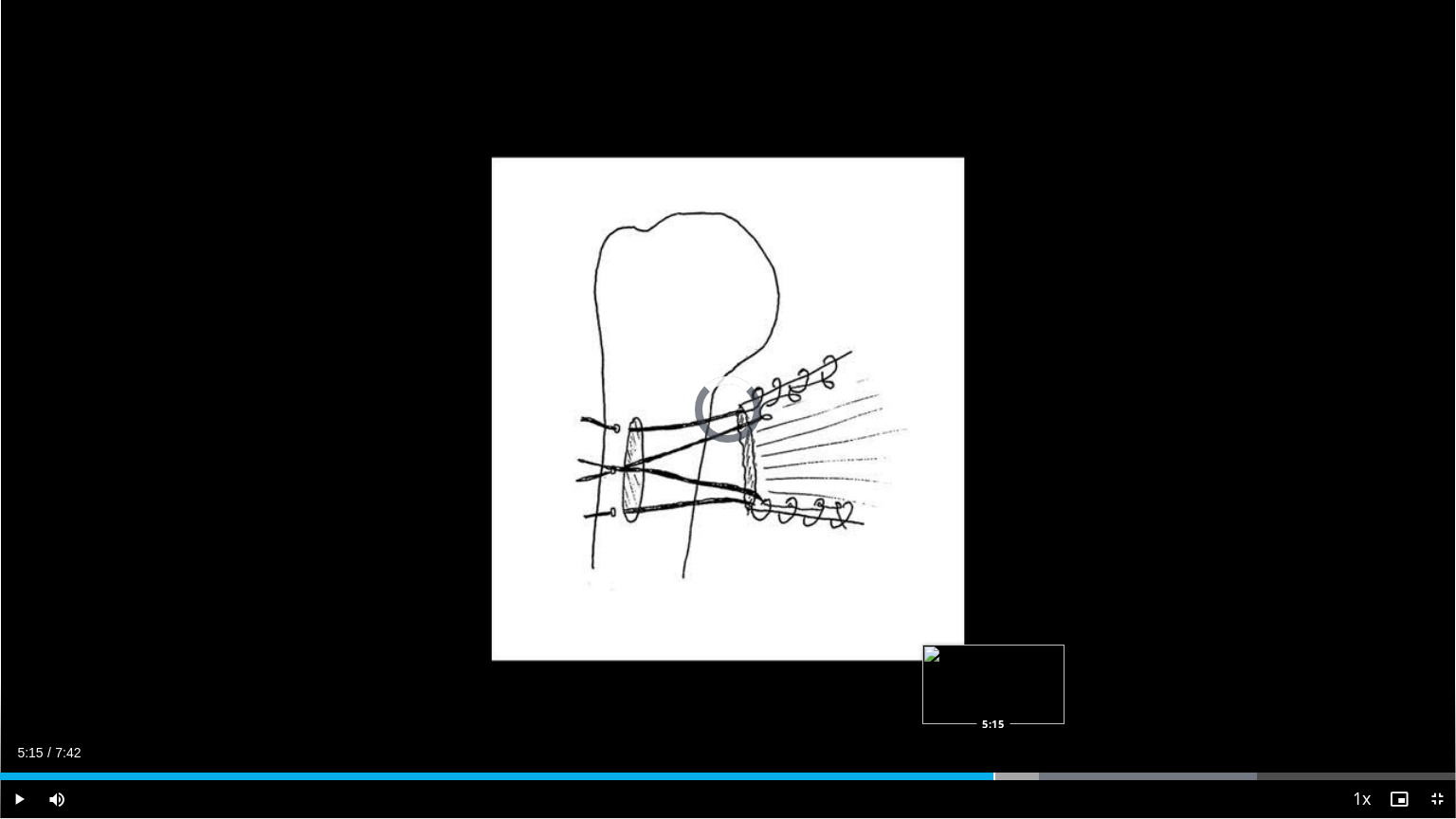 click on "Loaded :  86.36% 5:15 5:15" at bounding box center [728, 771] 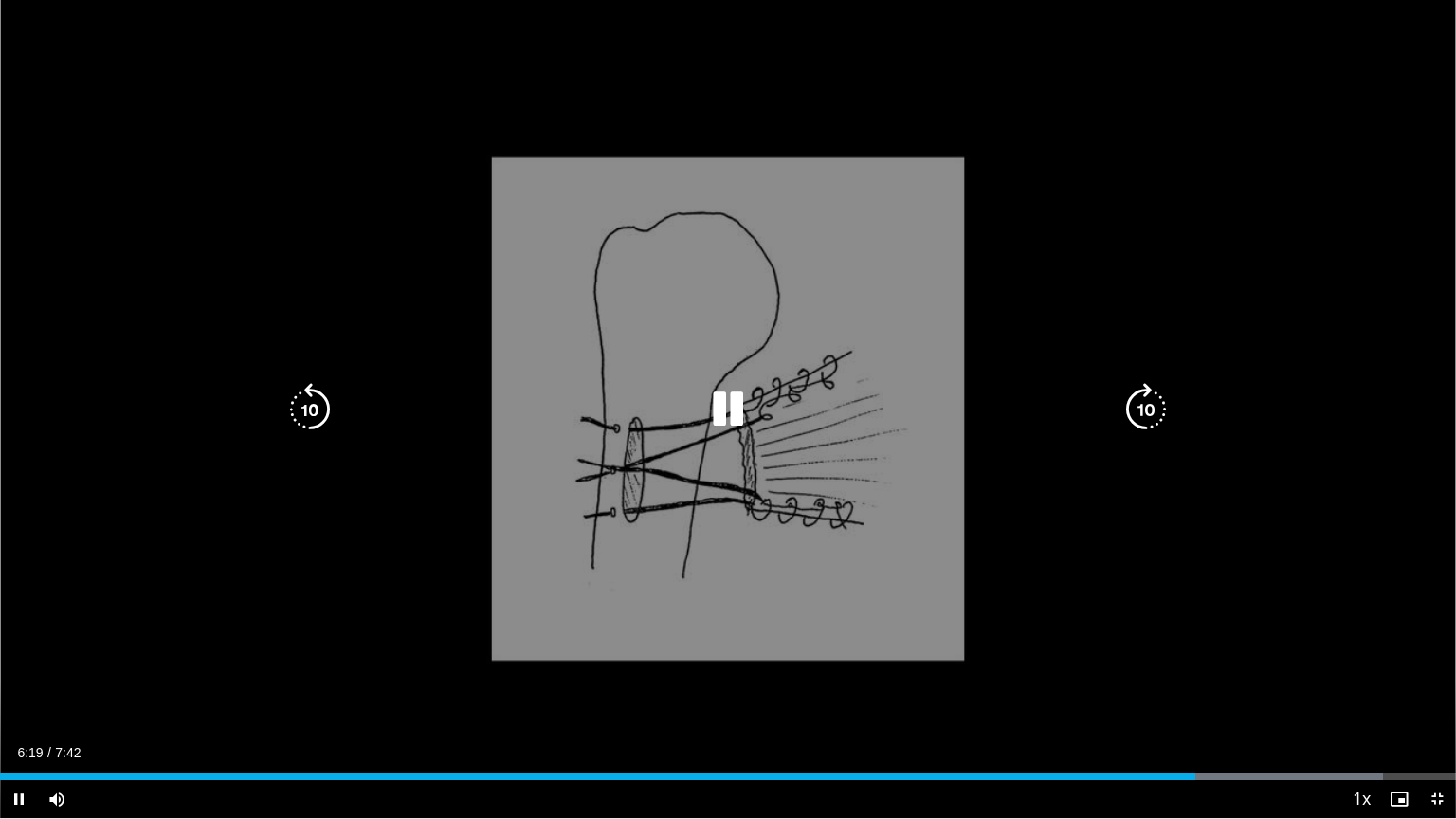 click on "10 seconds
Tap to unmute" at bounding box center [728, 409] 